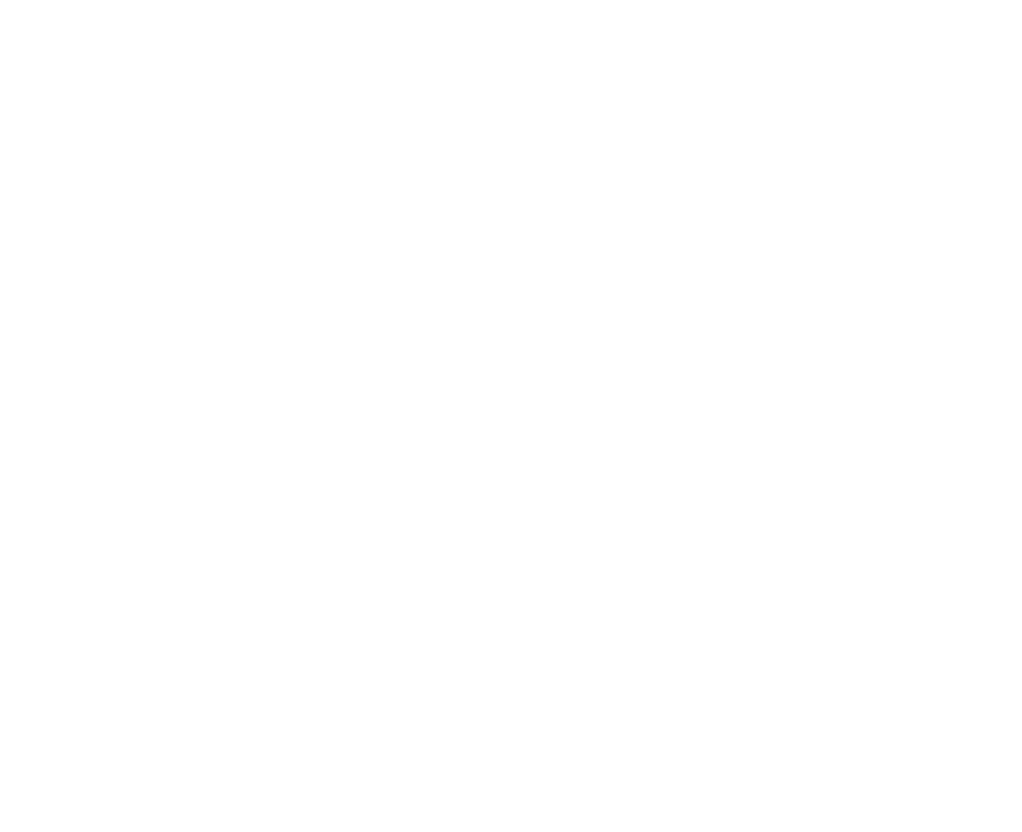 scroll, scrollTop: 0, scrollLeft: 0, axis: both 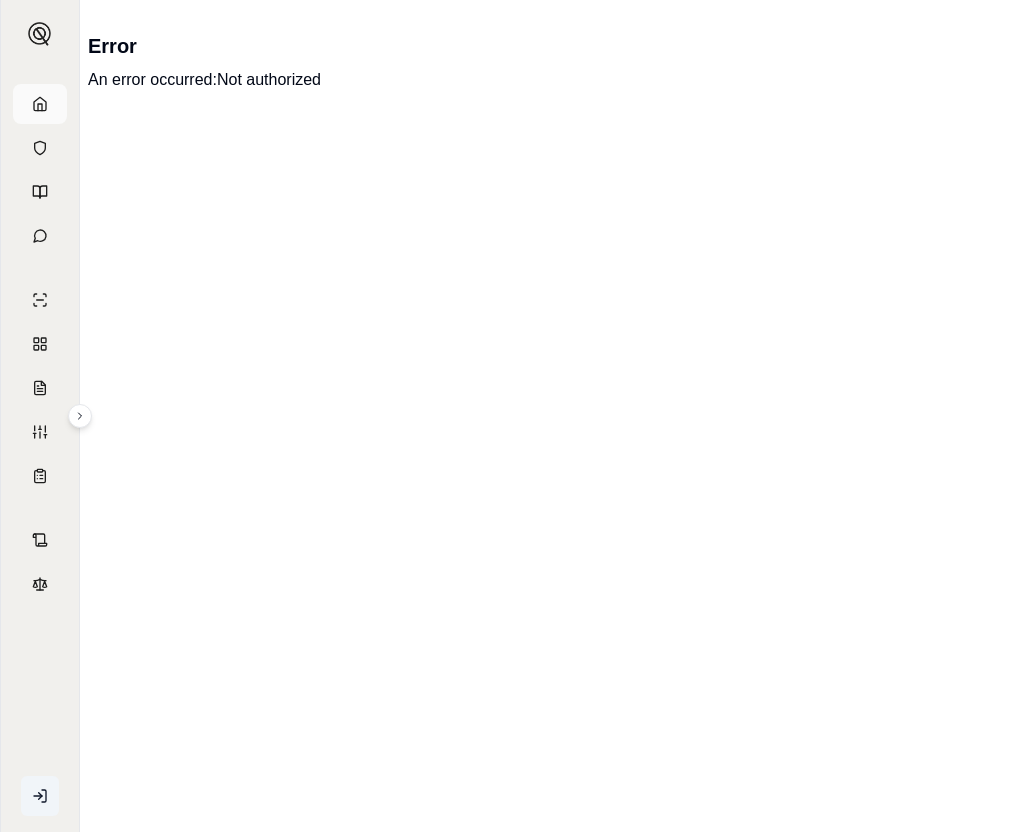click at bounding box center [40, 104] 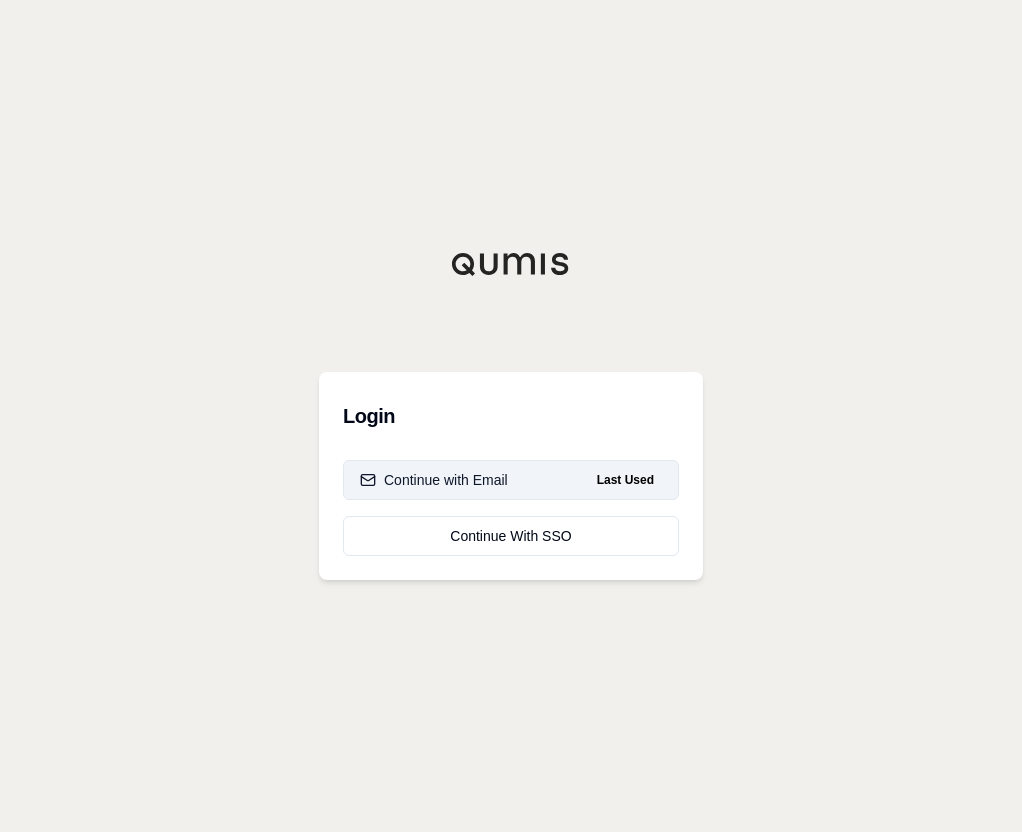 click on "Continue with Email" at bounding box center [434, 480] 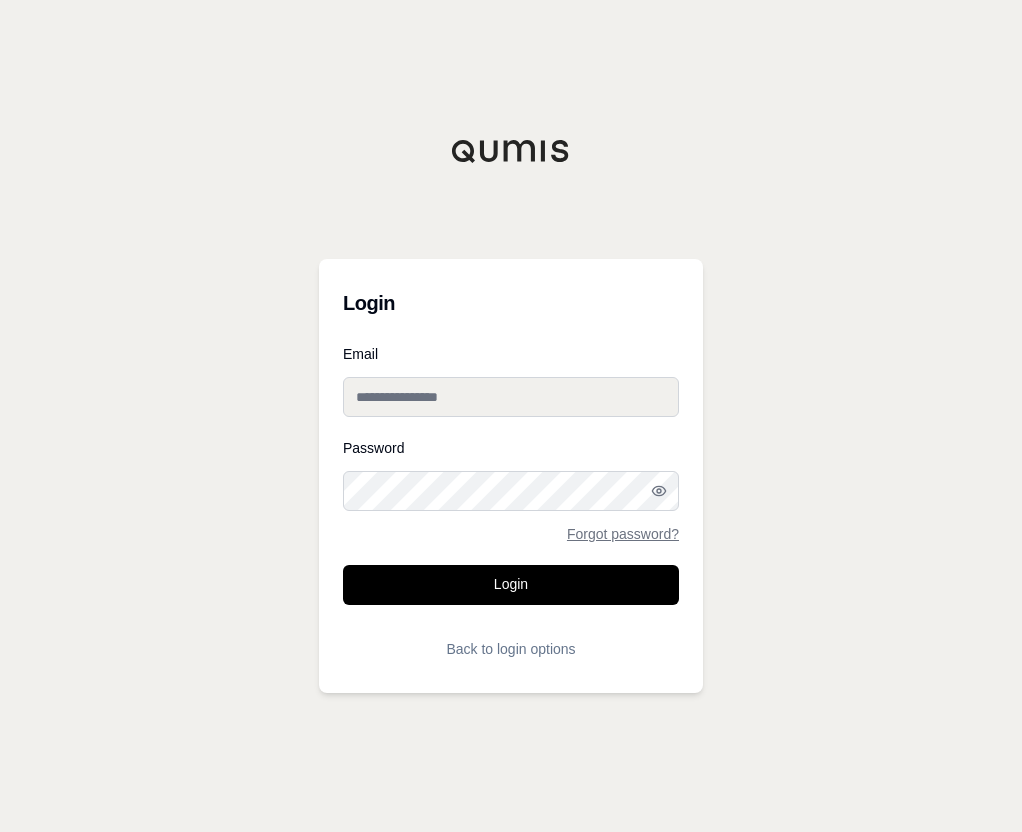 click on "Email" at bounding box center [511, 397] 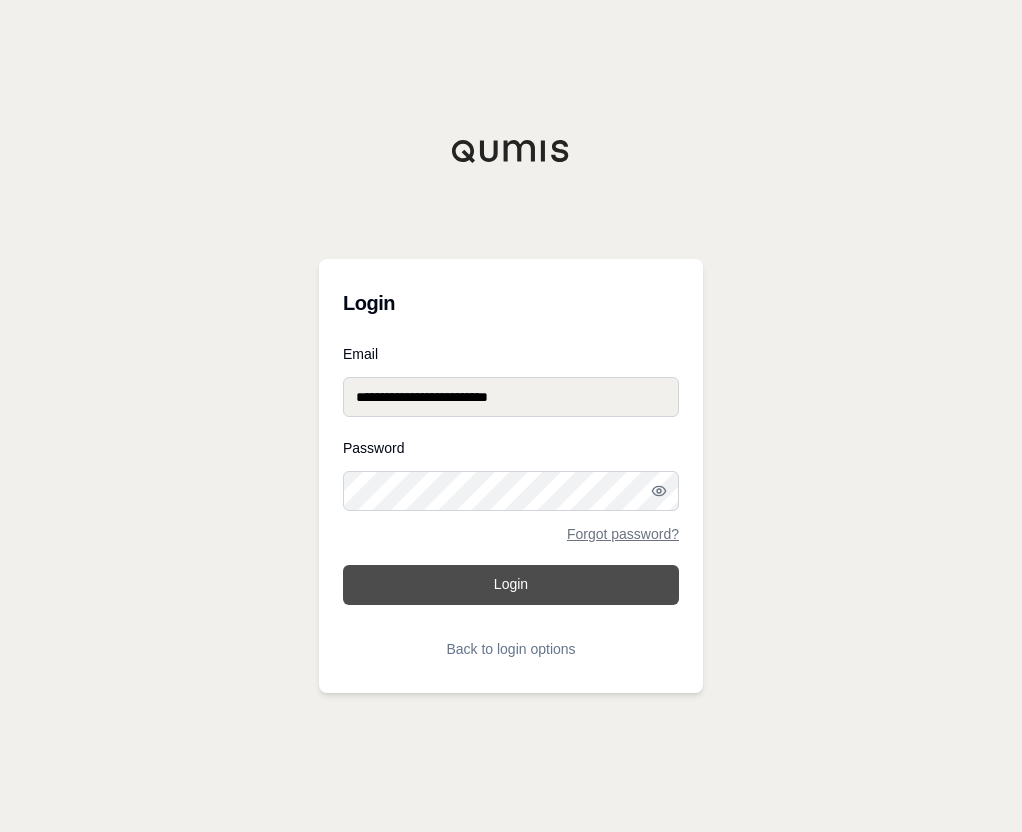 click on "Login" at bounding box center (511, 585) 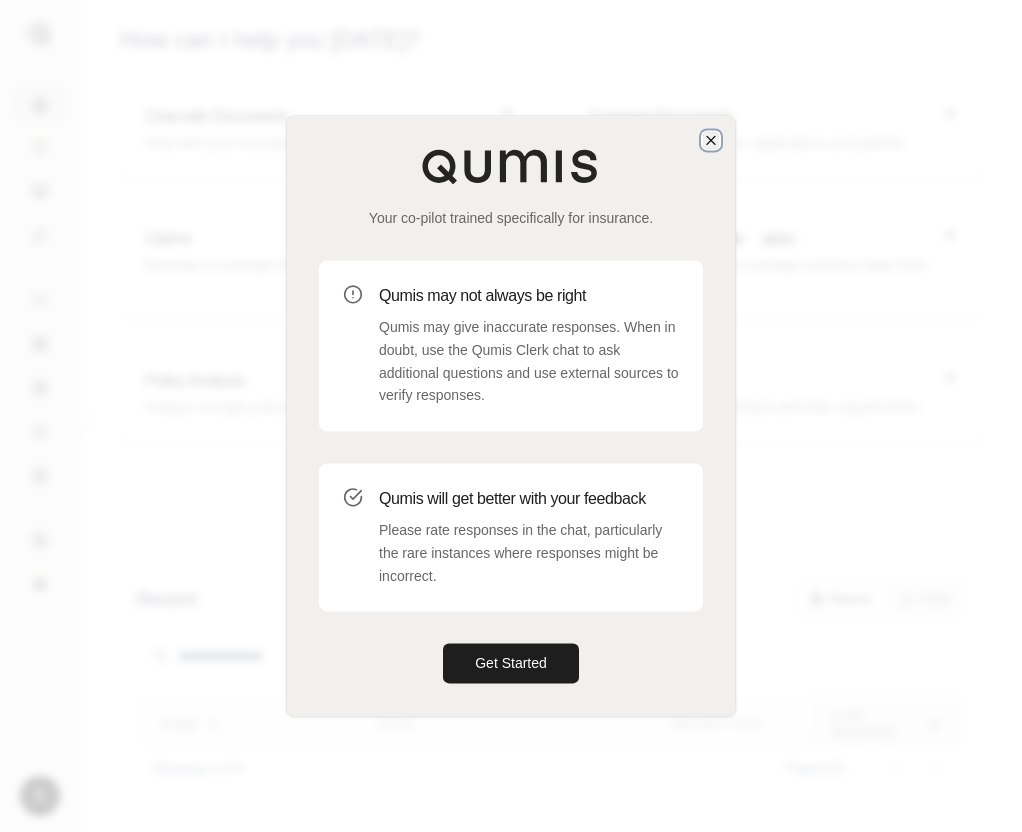 click 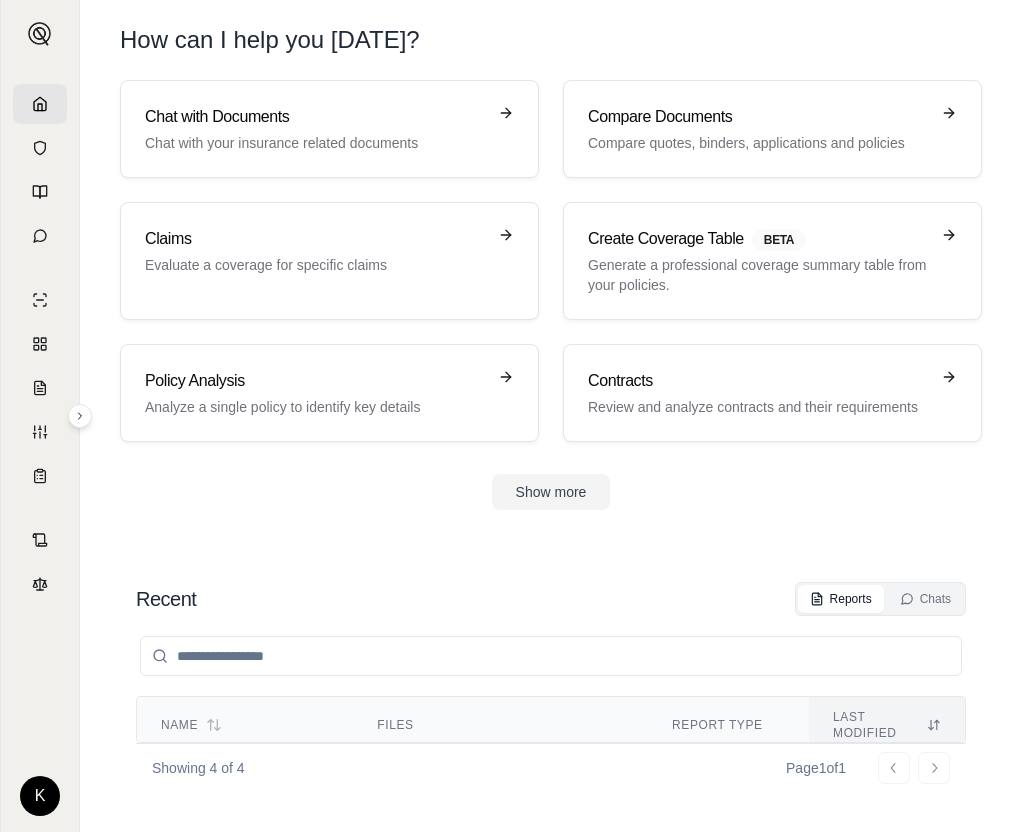click on "Chat with Documents Chat with your insurance related documents Compare Documents Compare quotes, binders, applications and policies Claims Evaluate a coverage for specific claims Create Coverage Table BETA Generate a professional coverage summary table from your policies. Policy Analysis Analyze a single policy to identify key details Contracts Review and analyze contracts and their requirements Show more" at bounding box center [551, 311] 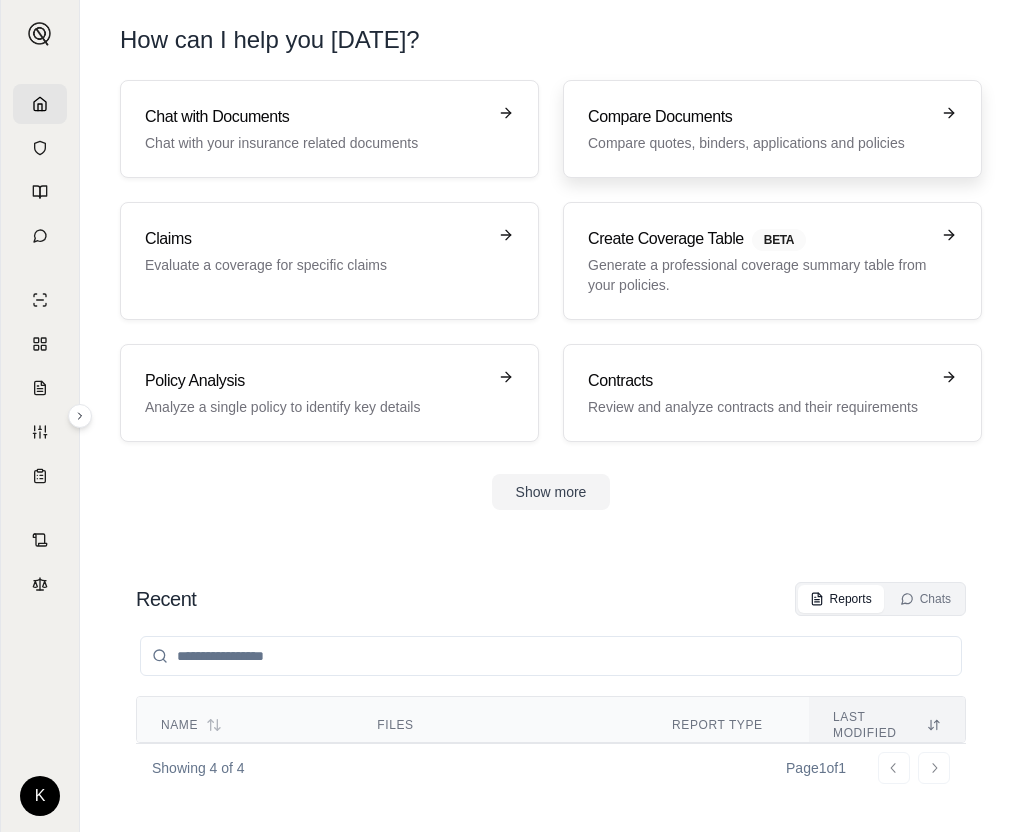click on "Compare Documents" at bounding box center (758, 117) 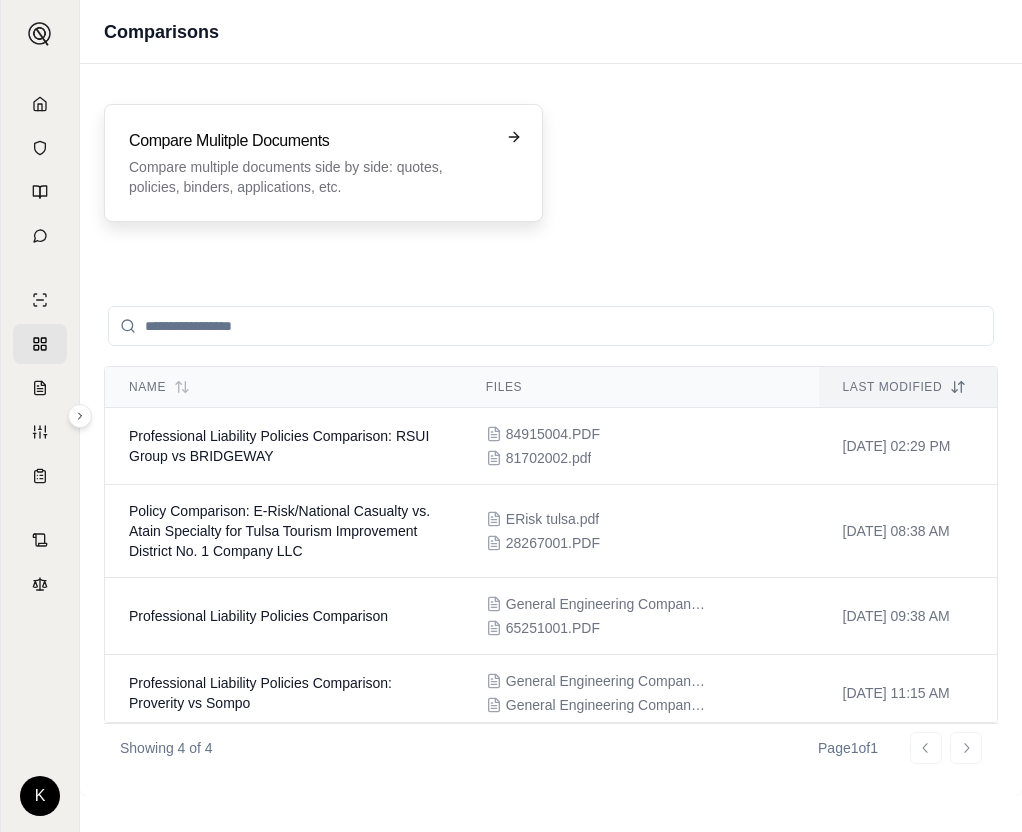 click on "Compare Mulitple Documents Compare multiple documents side by side: quotes, policies, binders, applications, etc." at bounding box center (309, 163) 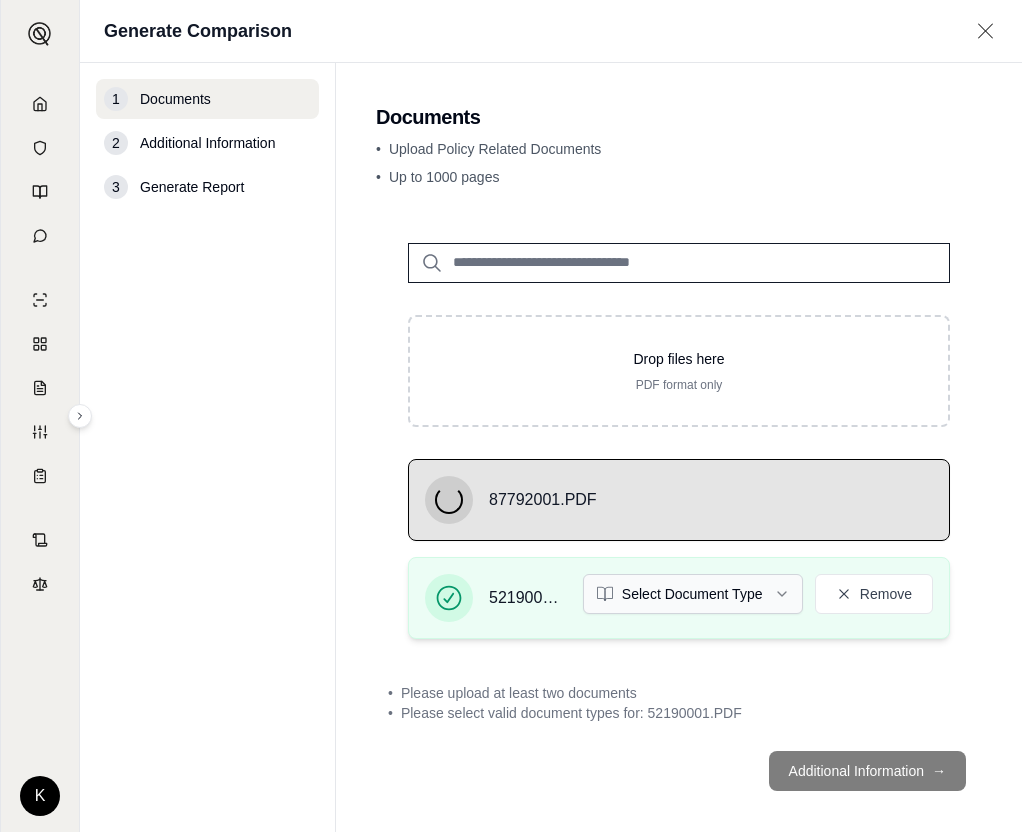 click on "K Generate Comparison 1 Documents 2 Additional Information 3 Generate Report Documents • Upload Policy Related Documents • Up to 1000 pages Drop files here PDF format only 87792001.PDF 52190001.PDF Select Document Type Remove • Please upload at least two documents • Please select valid document types for: 52190001.PDF Additional Information →" at bounding box center (511, 416) 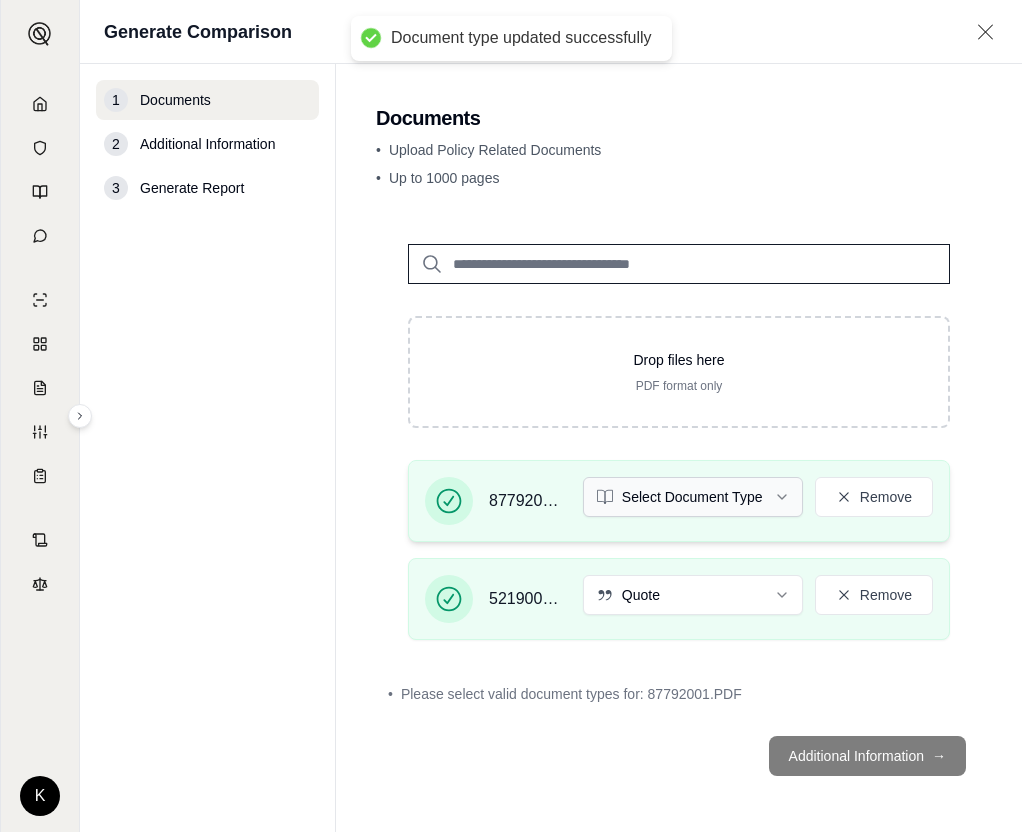 click on "Document type updated successfully K Generate Comparison 1 Documents 2 Additional Information 3 Generate Report Documents • Upload Policy Related Documents • Up to 1000 pages Drop files here PDF format only 87792001.PDF Select Document Type Remove 52190001.PDF Quote Remove • Please select valid document types for: 87792001.PDF Additional Information →" at bounding box center (511, 416) 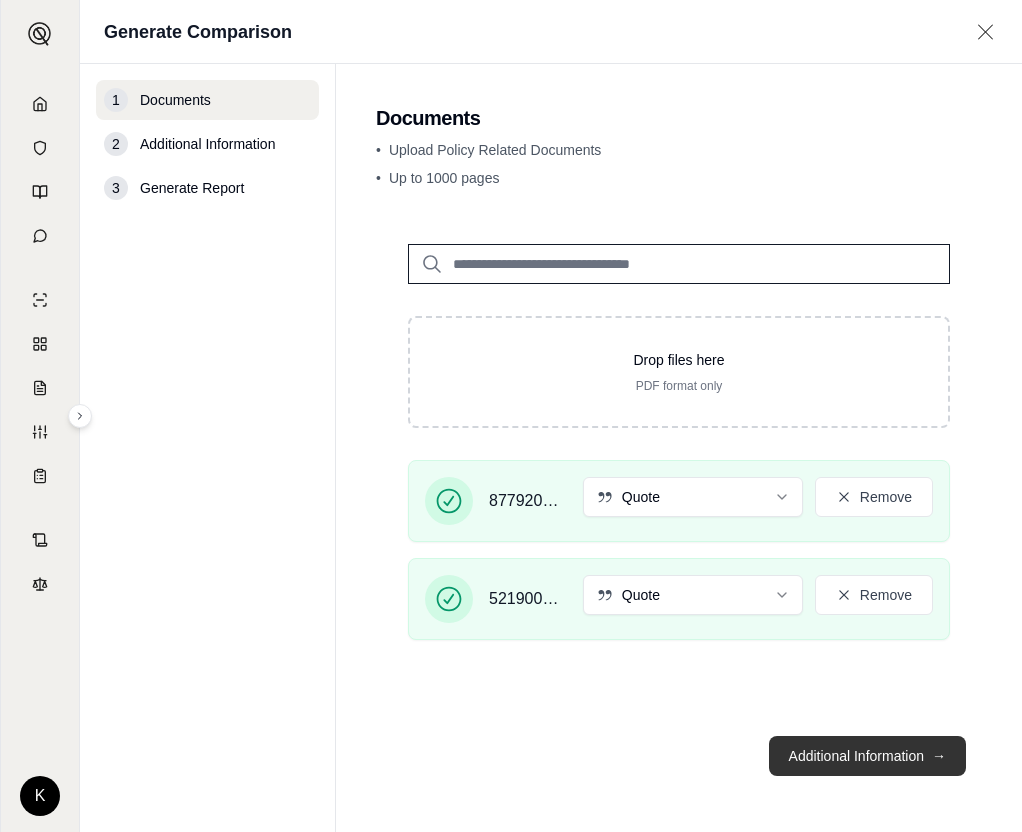 click on "Additional Information →" at bounding box center [867, 756] 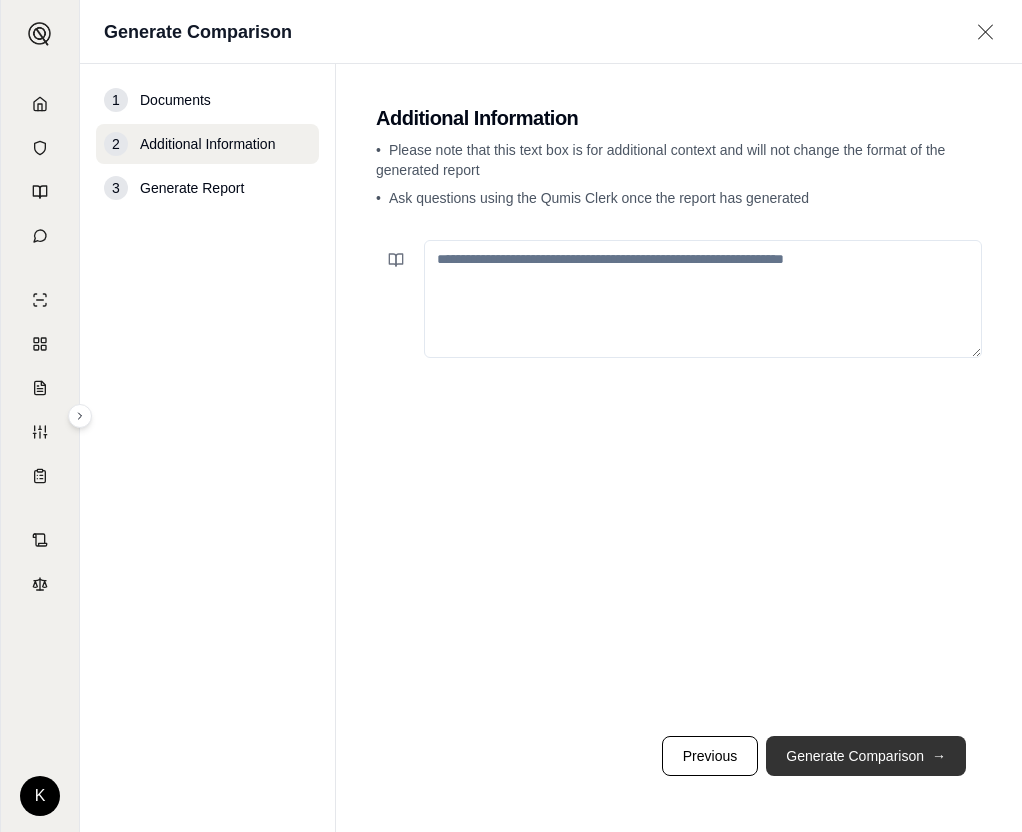 click on "Generate Comparison →" at bounding box center [866, 756] 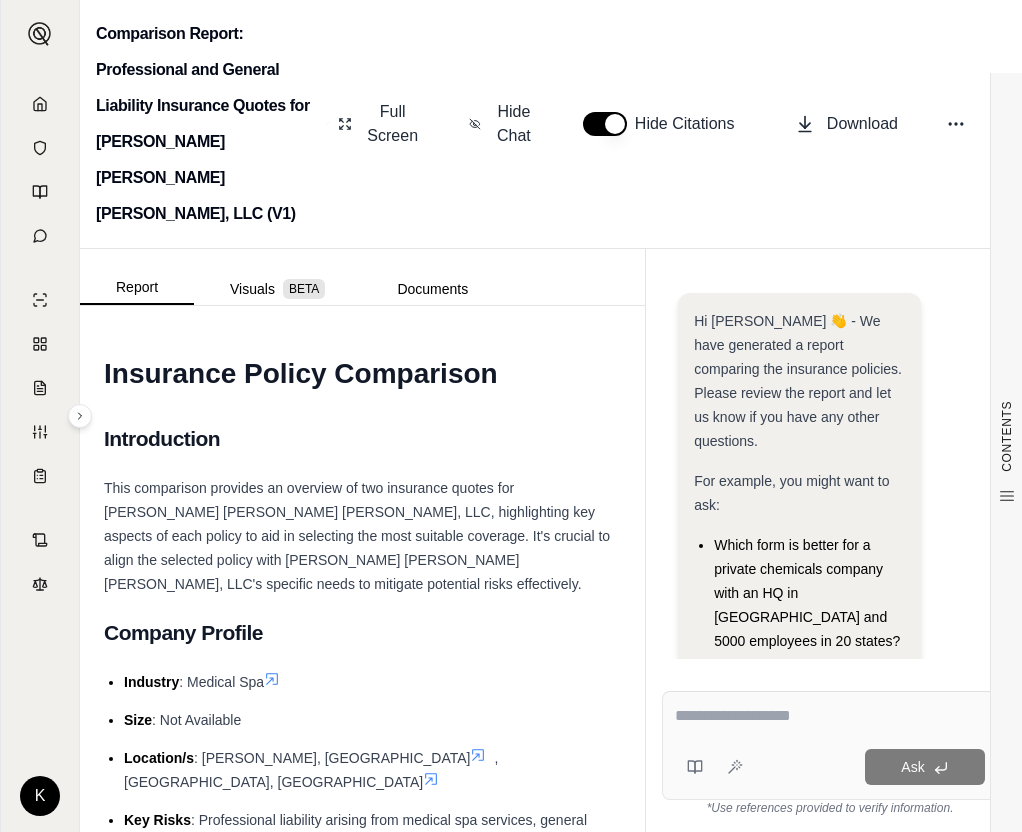 scroll, scrollTop: 0, scrollLeft: 0, axis: both 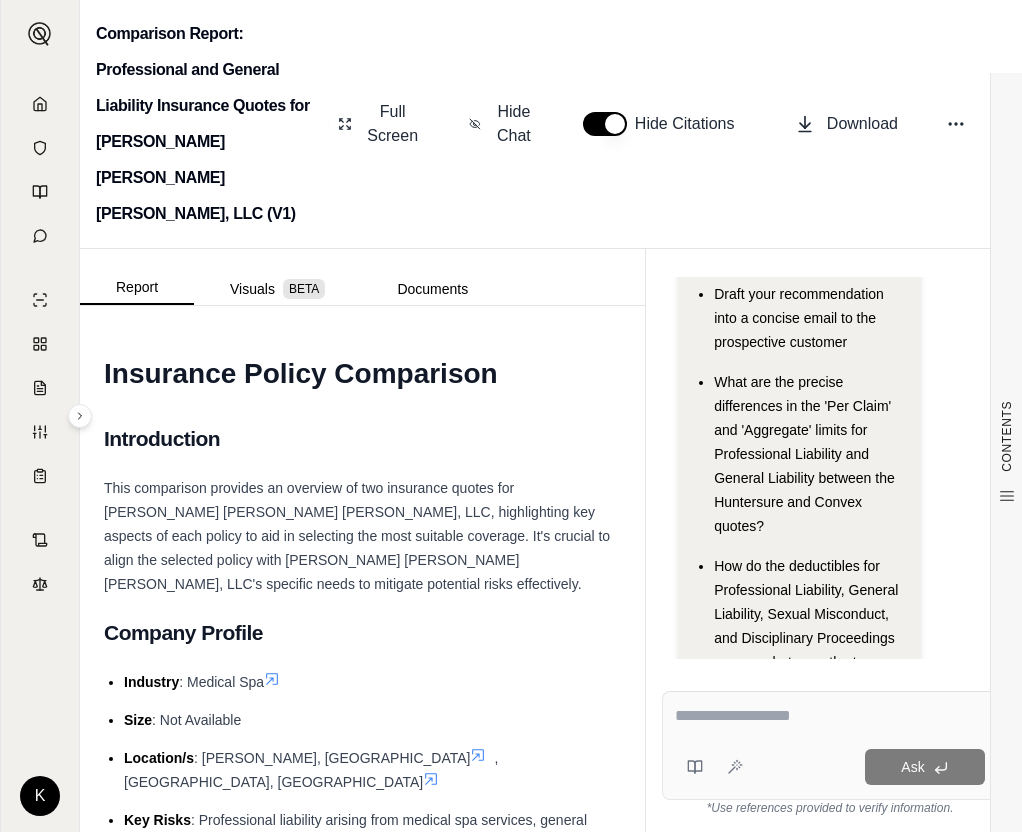 click on "This comparison provides an overview of two insurance quotes for [PERSON_NAME] [PERSON_NAME] [PERSON_NAME], LLC, highlighting key aspects of each policy to aid in selecting the most suitable coverage. It's crucial to align the selected policy with [PERSON_NAME] [PERSON_NAME] [PERSON_NAME], LLC's specific needs to mitigate potential risks effectively." at bounding box center [357, 536] 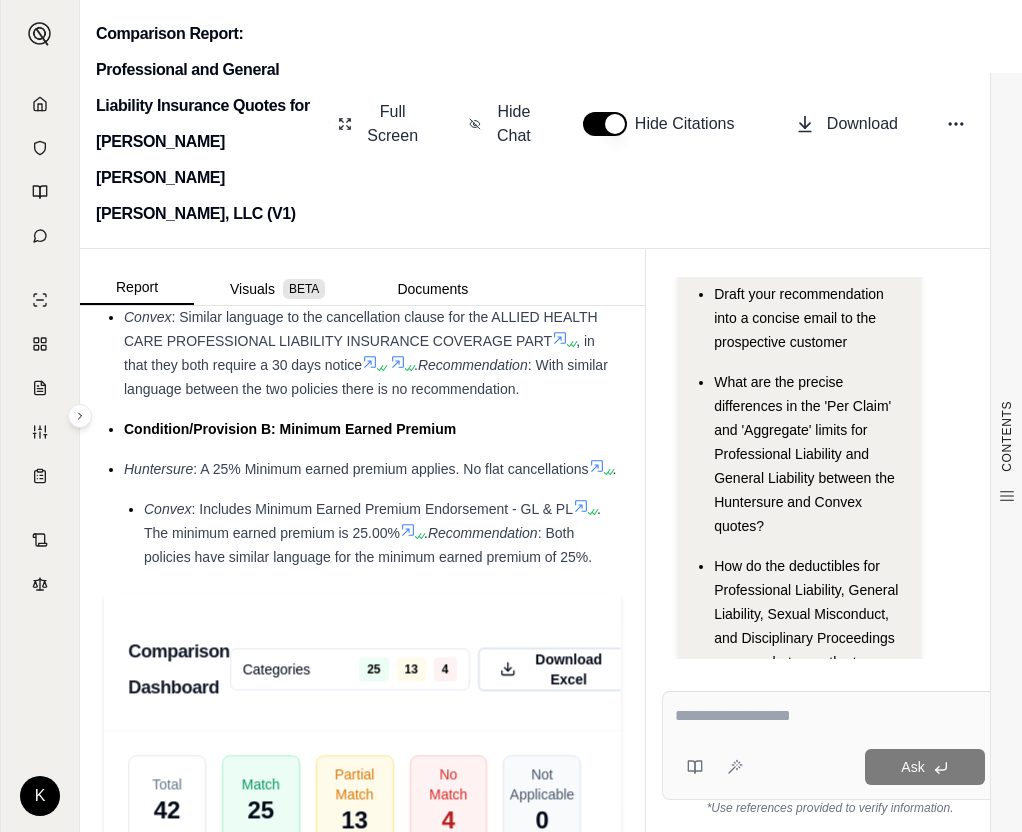 scroll, scrollTop: 5500, scrollLeft: 0, axis: vertical 